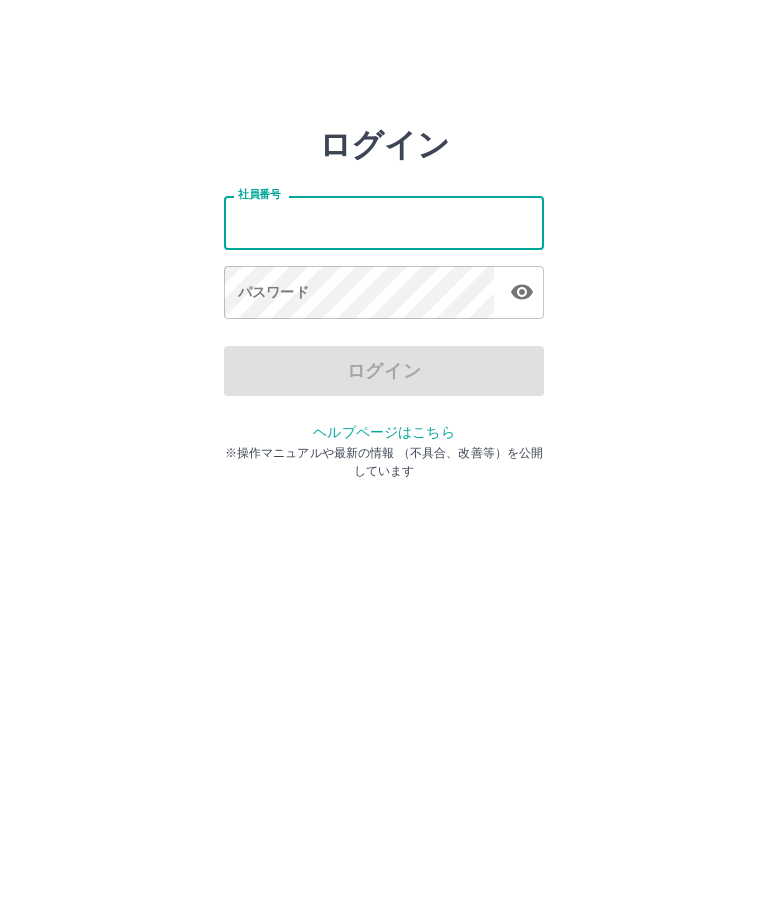 scroll, scrollTop: 0, scrollLeft: 0, axis: both 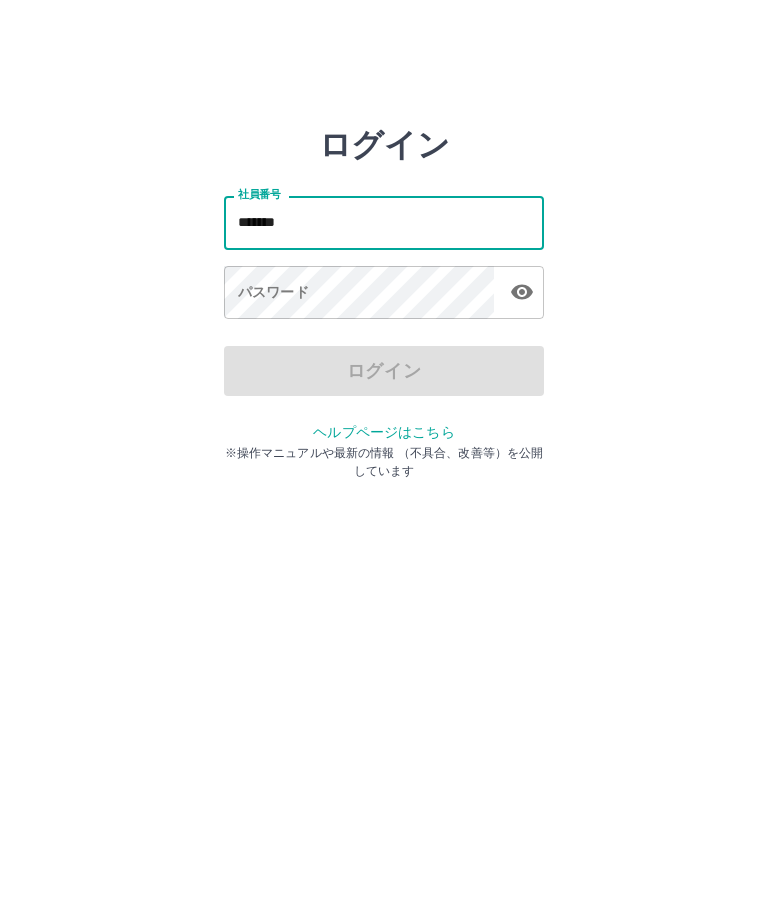 type on "*******" 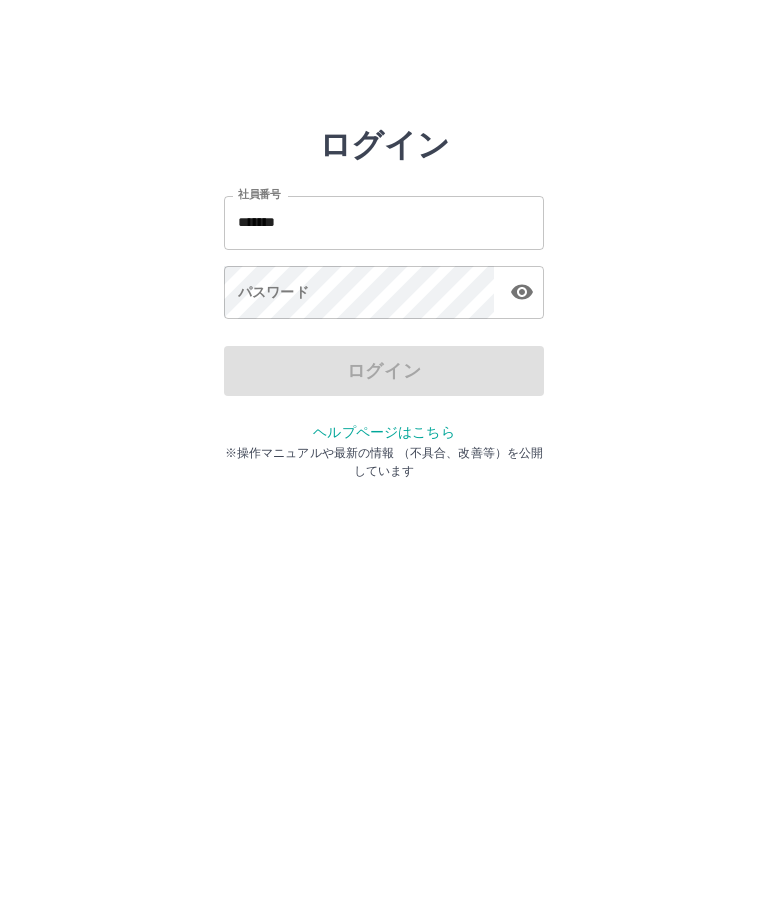 click on "パスワード パスワード" at bounding box center (384, 294) 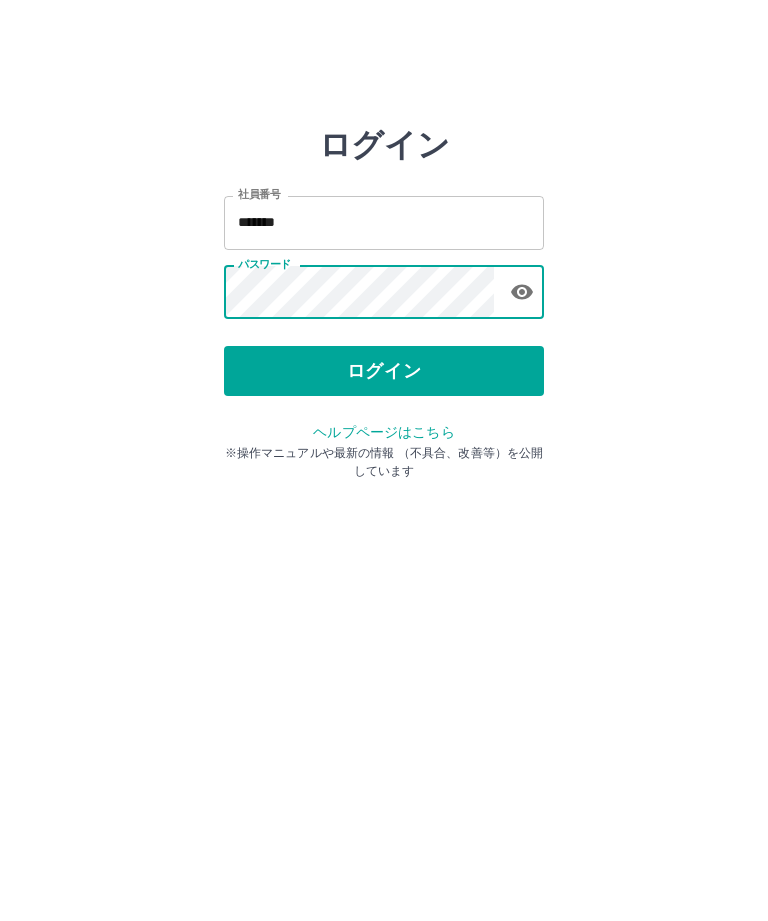 click on "ログイン" at bounding box center [384, 371] 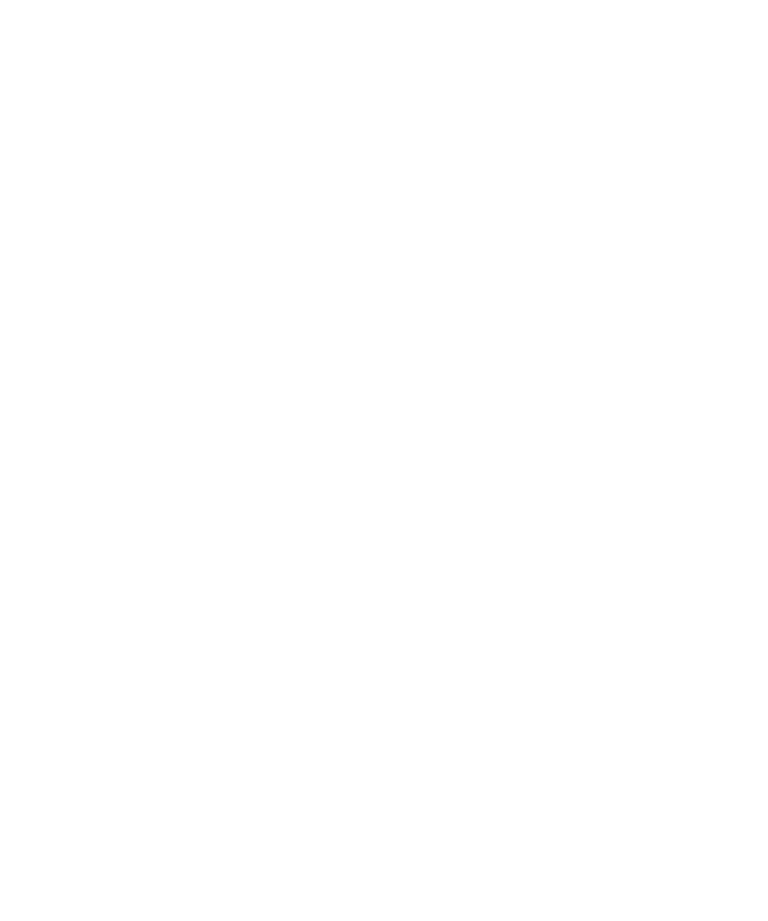 scroll, scrollTop: 0, scrollLeft: 0, axis: both 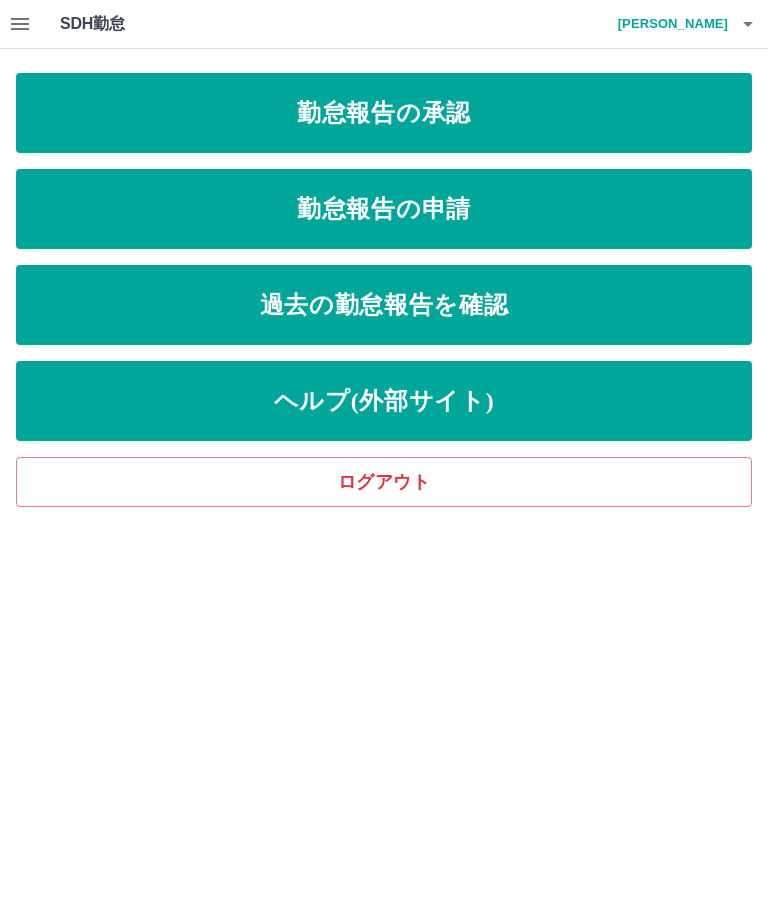 click on "勤怠報告の承認" at bounding box center (384, 113) 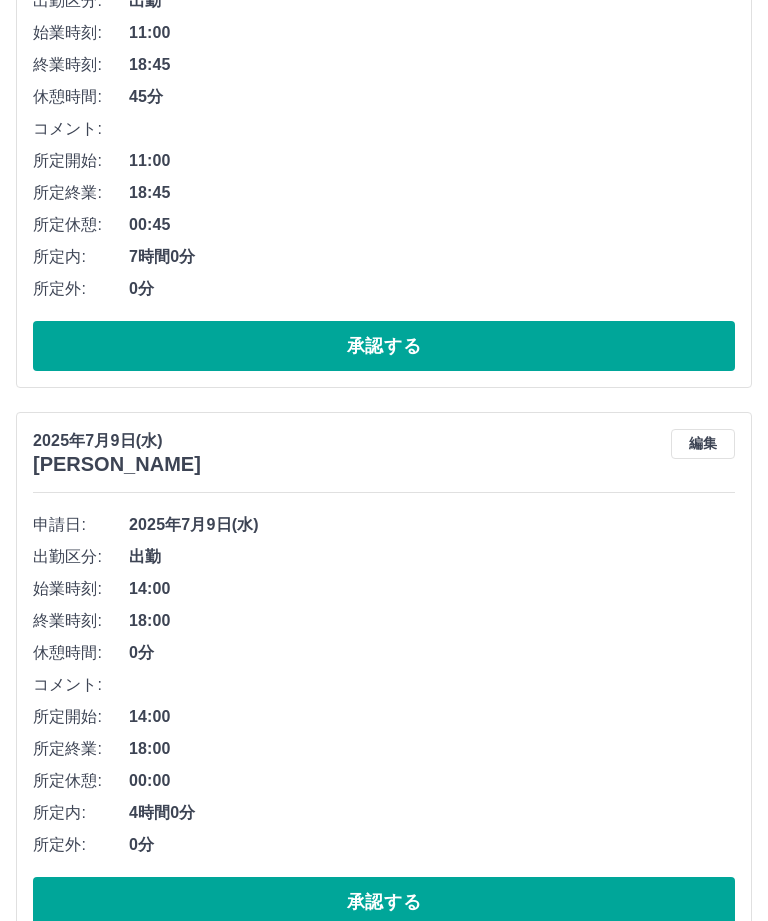 scroll, scrollTop: 1493, scrollLeft: 0, axis: vertical 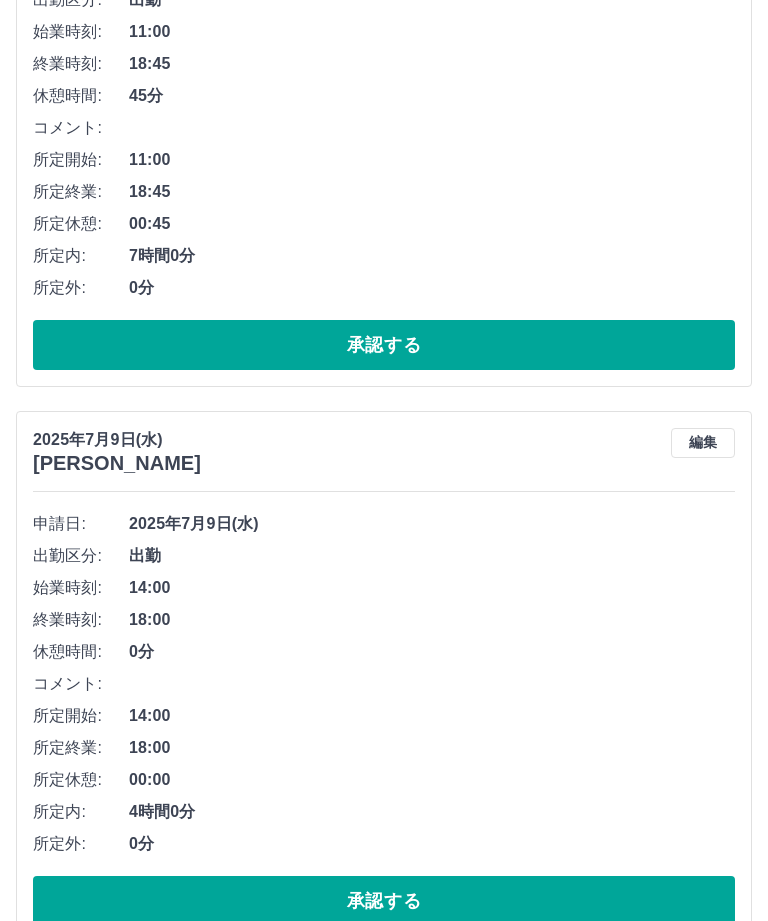 click on "承認する" at bounding box center [384, 902] 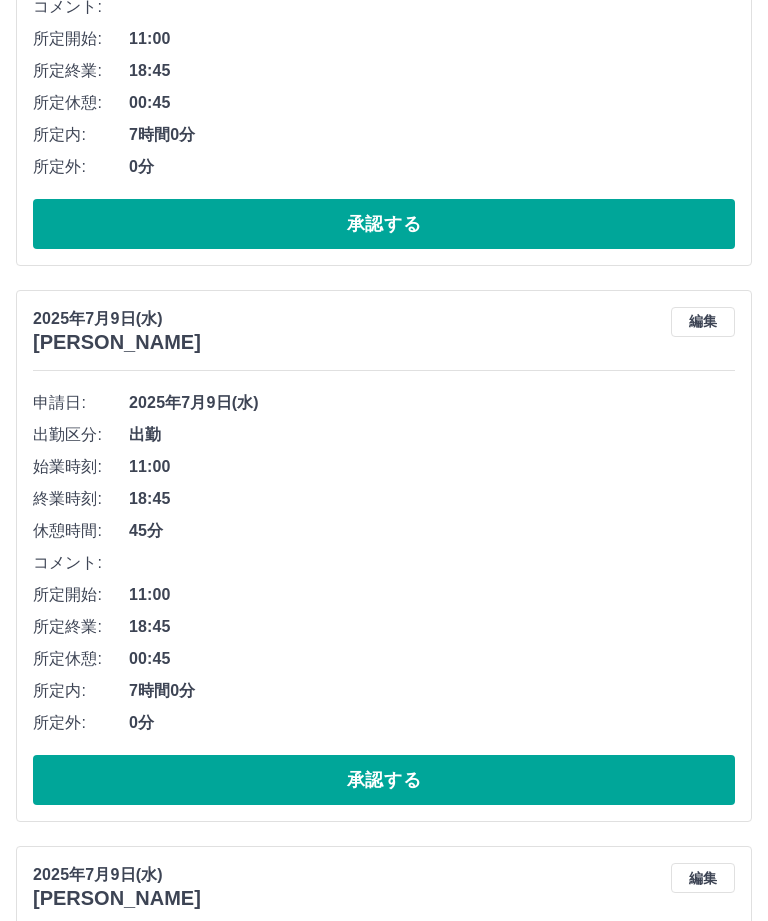 scroll, scrollTop: 1615, scrollLeft: 0, axis: vertical 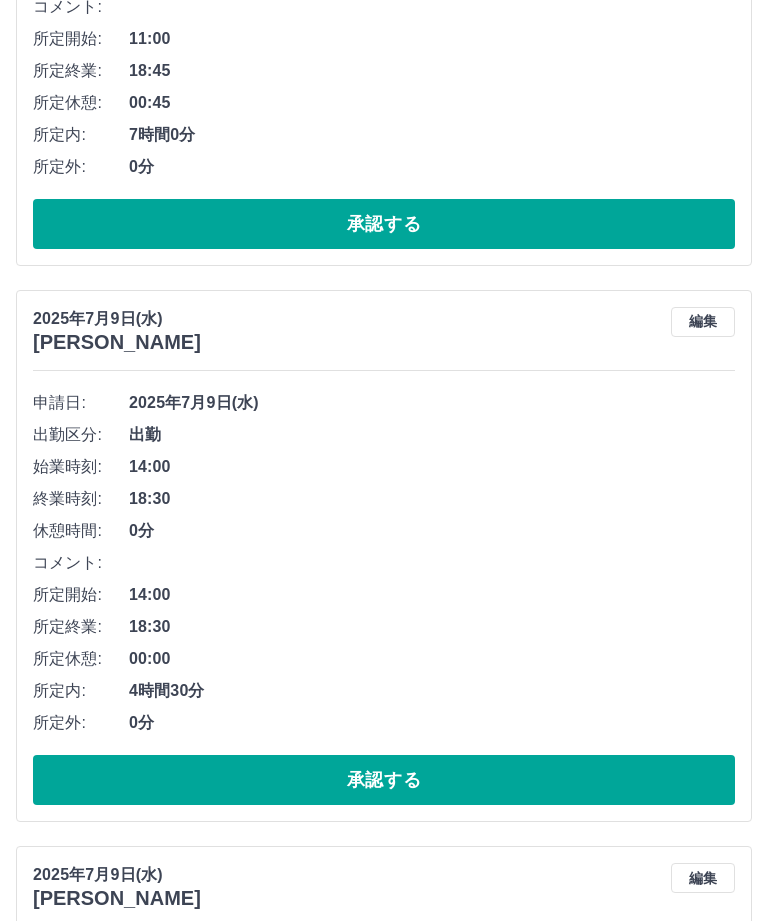 click on "承認する" at bounding box center (384, 780) 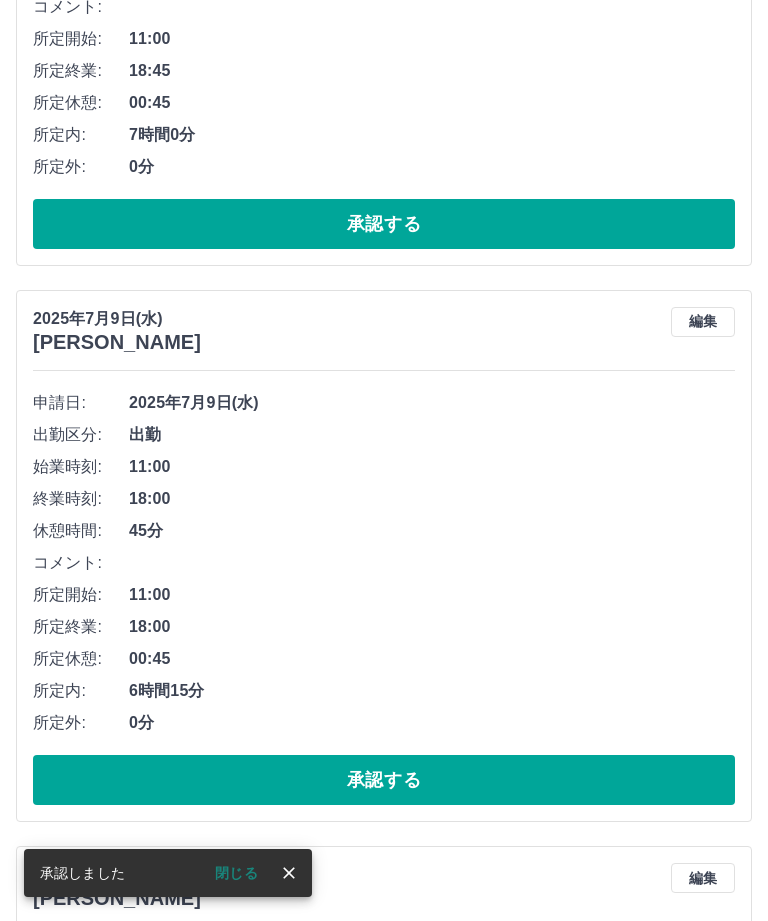 click on "承認する" at bounding box center (384, 780) 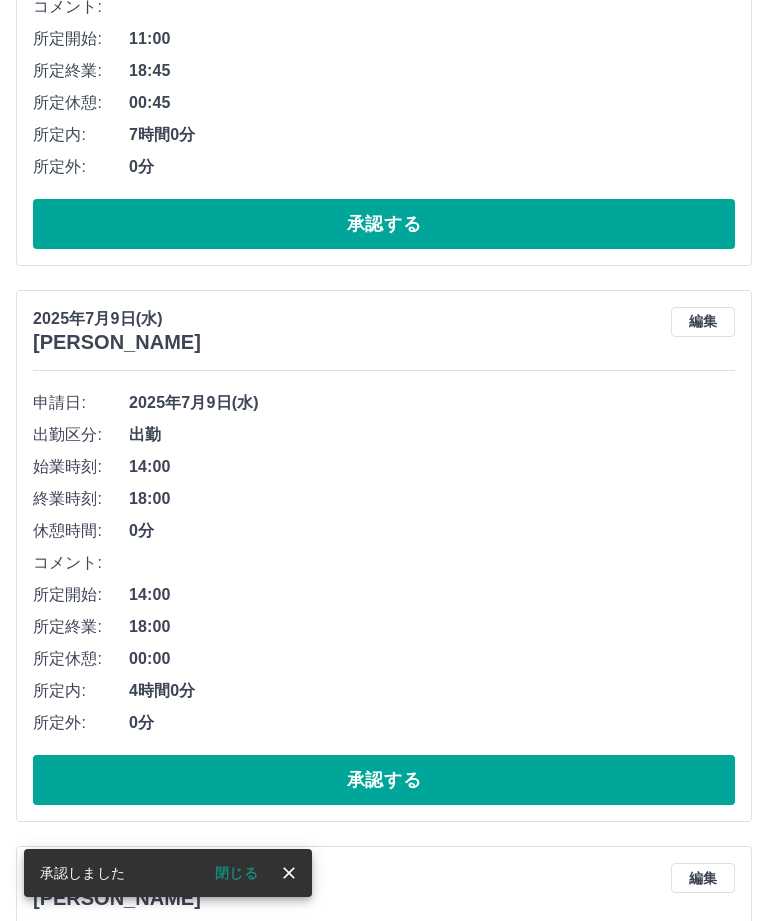 click on "承認する" at bounding box center (384, 780) 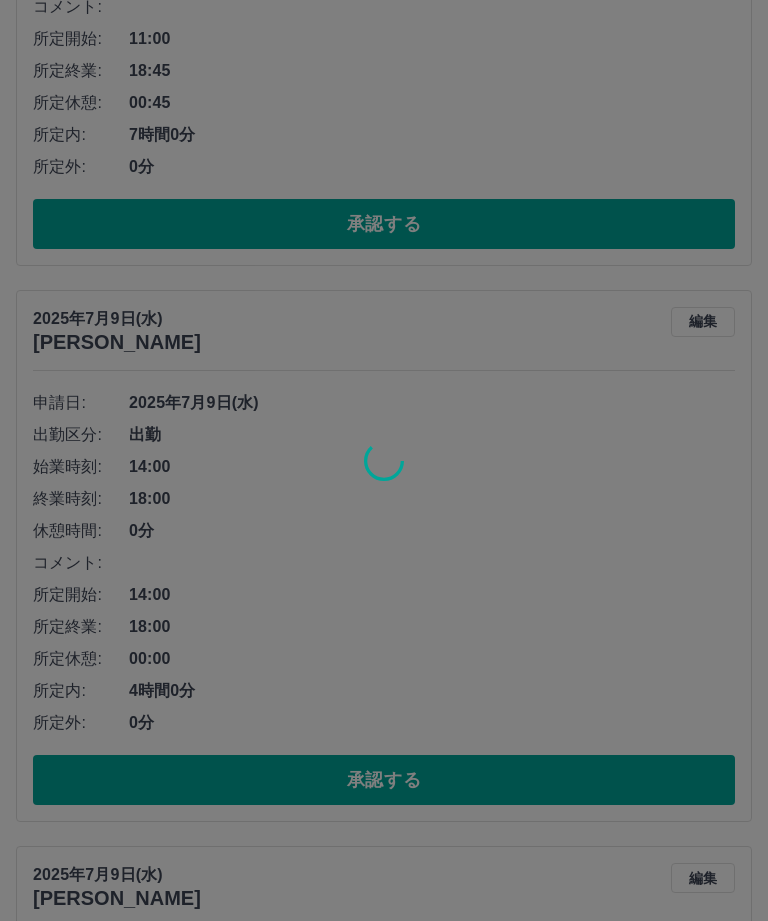 scroll, scrollTop: 1536, scrollLeft: 0, axis: vertical 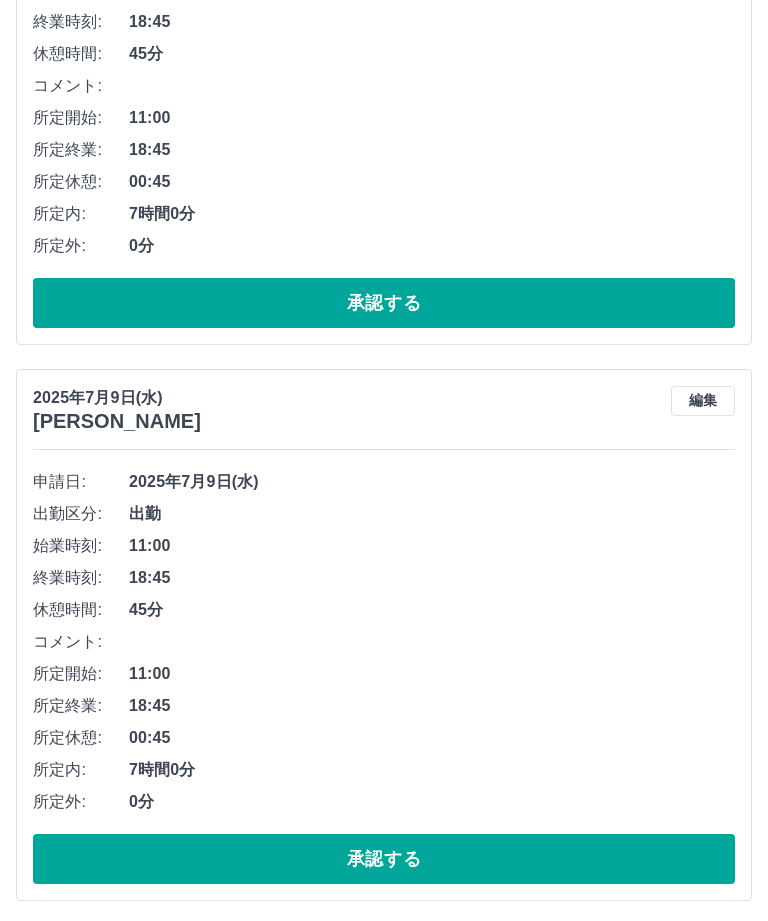 click on "承認する" at bounding box center [384, 859] 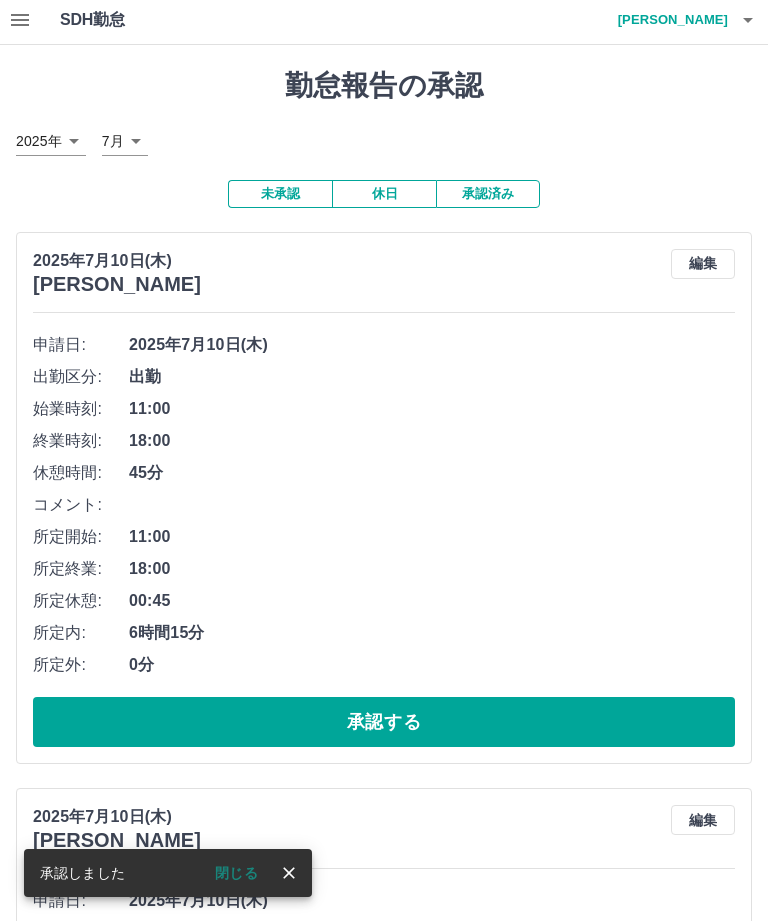scroll, scrollTop: 0, scrollLeft: 0, axis: both 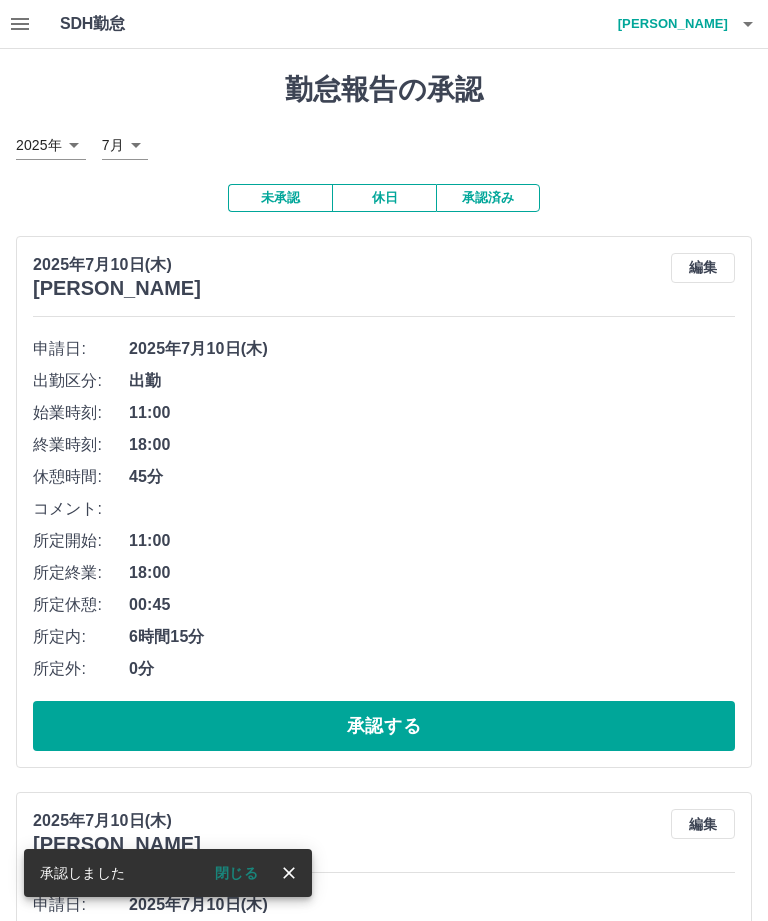 click 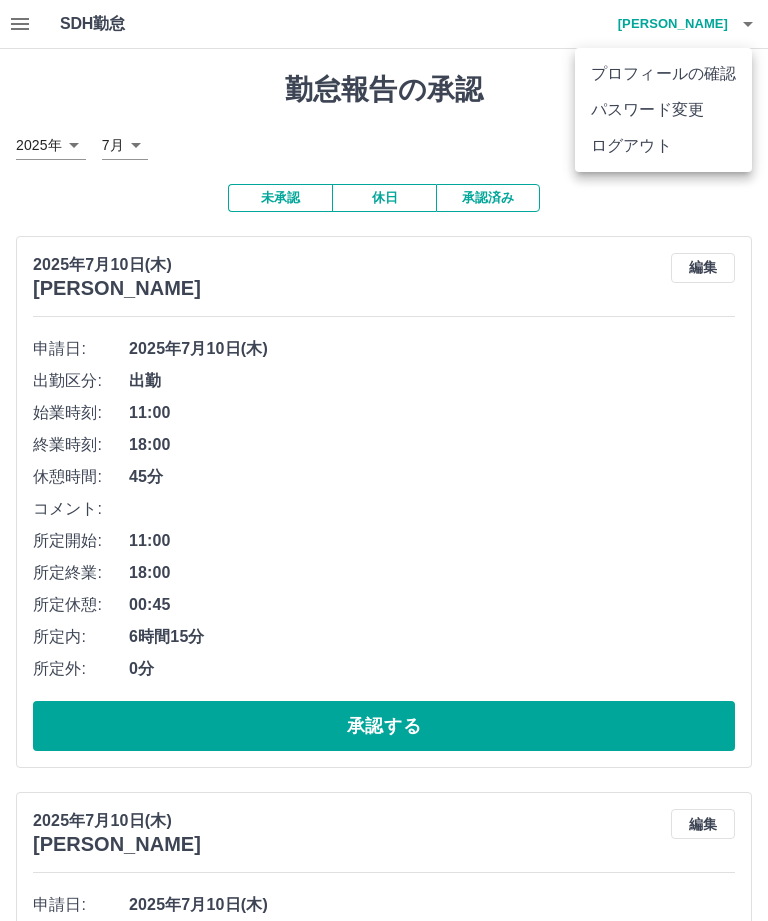 click on "ログアウト" at bounding box center (663, 146) 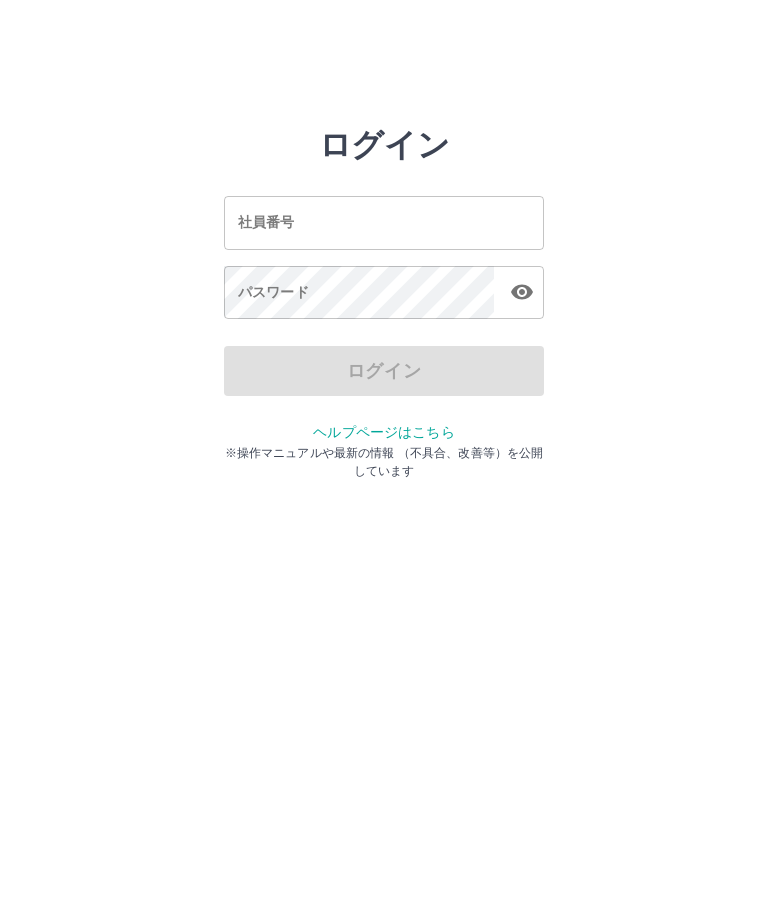 scroll, scrollTop: 0, scrollLeft: 0, axis: both 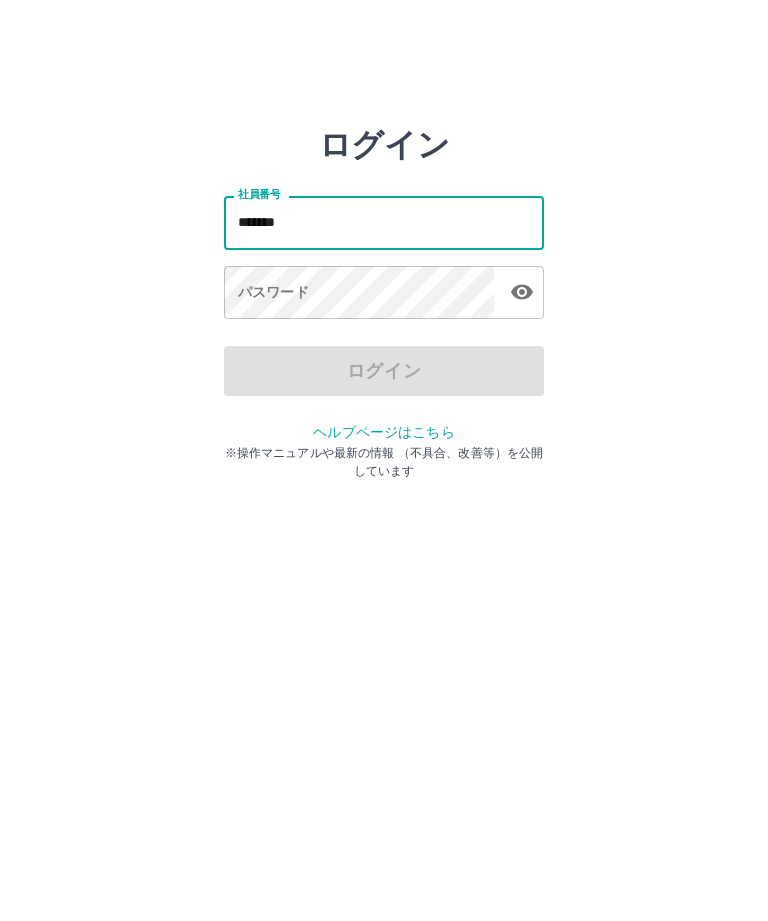 type on "*******" 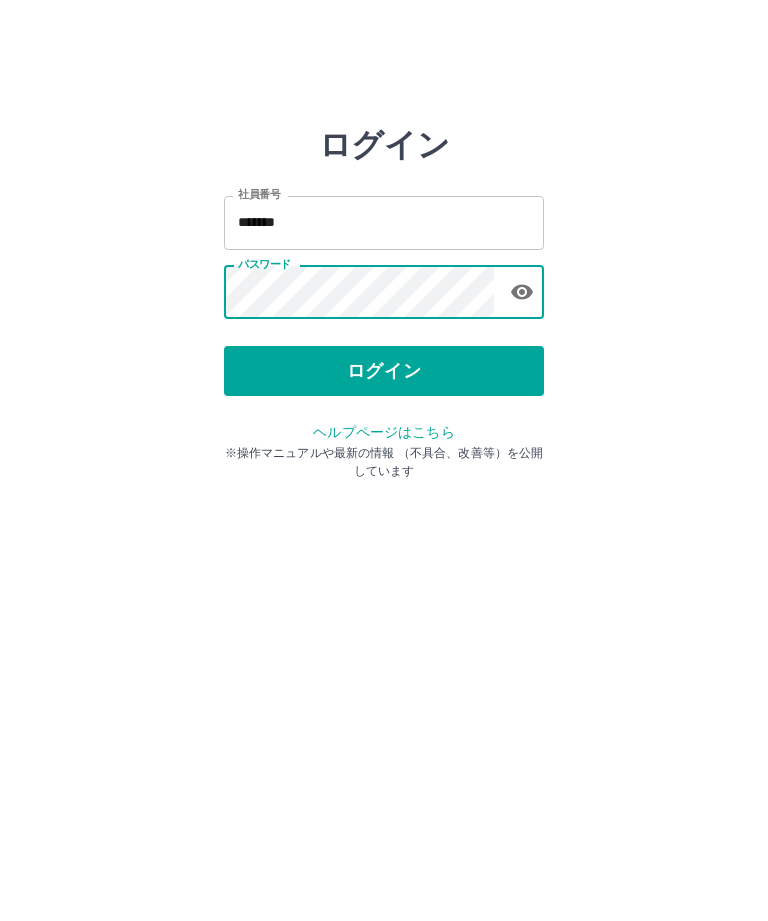 click on "ログイン" at bounding box center (384, 371) 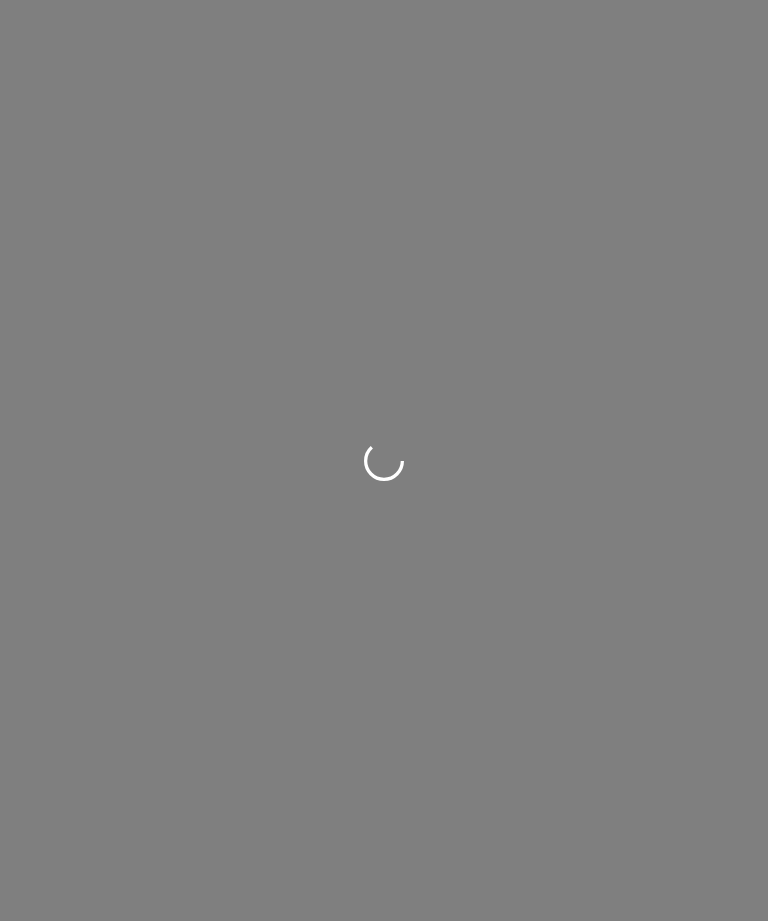 scroll, scrollTop: 0, scrollLeft: 0, axis: both 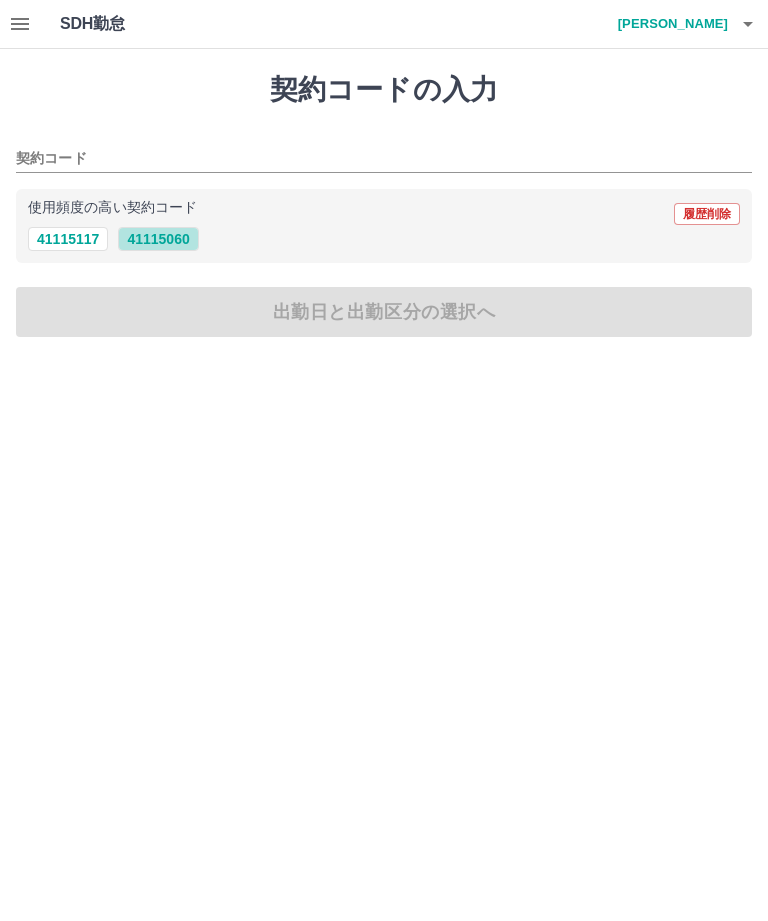 click on "41115060" at bounding box center [158, 239] 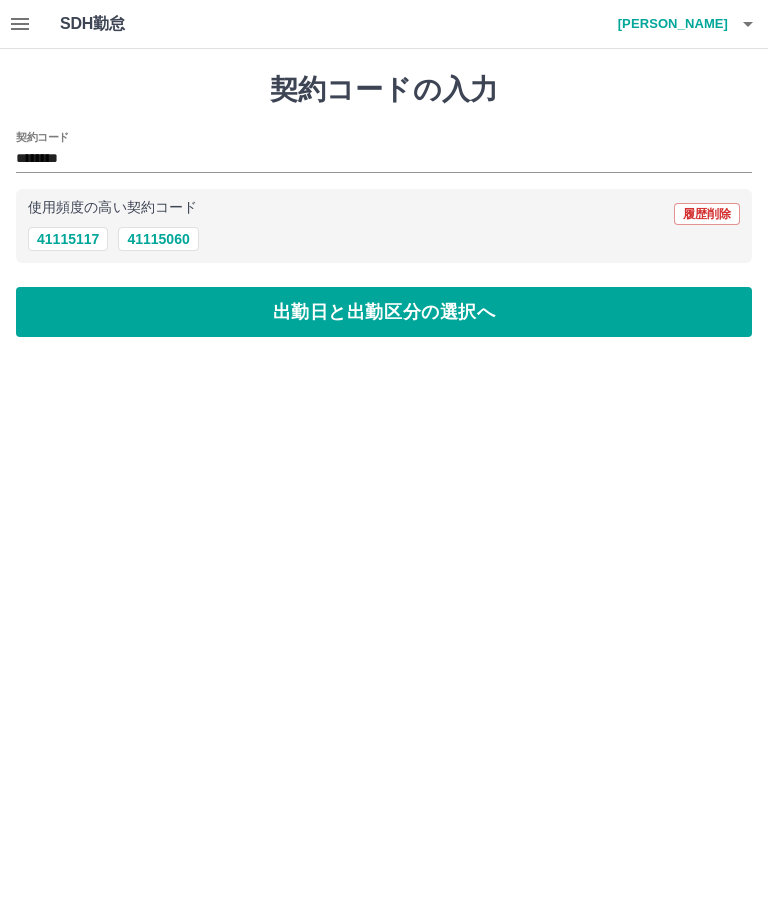 click on "出勤日と出勤区分の選択へ" at bounding box center (384, 312) 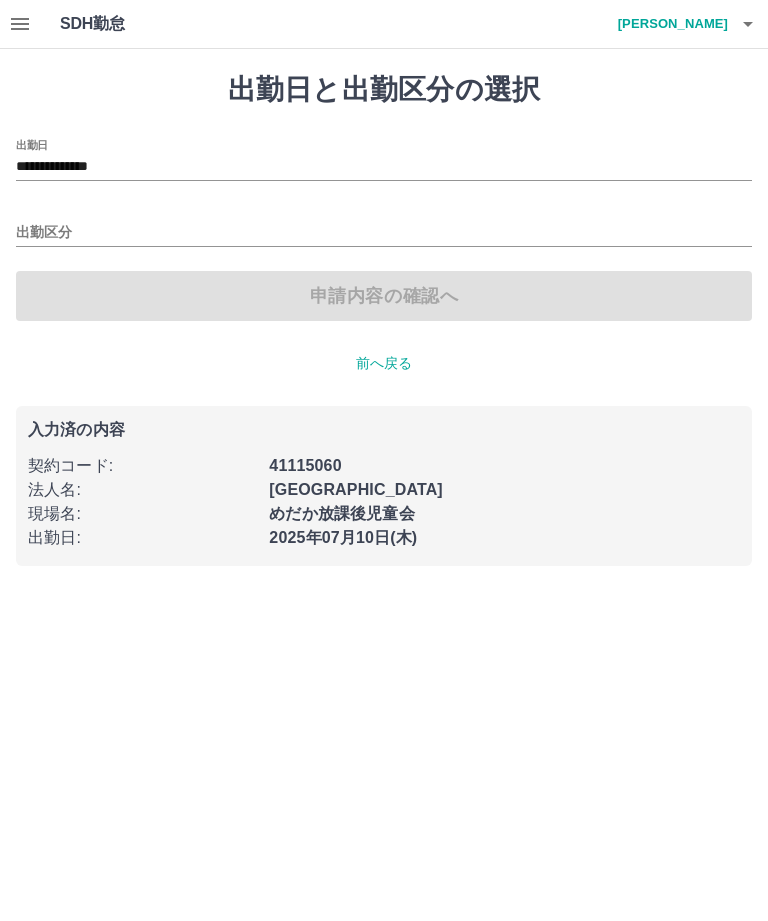 click on "出勤区分" at bounding box center [384, 233] 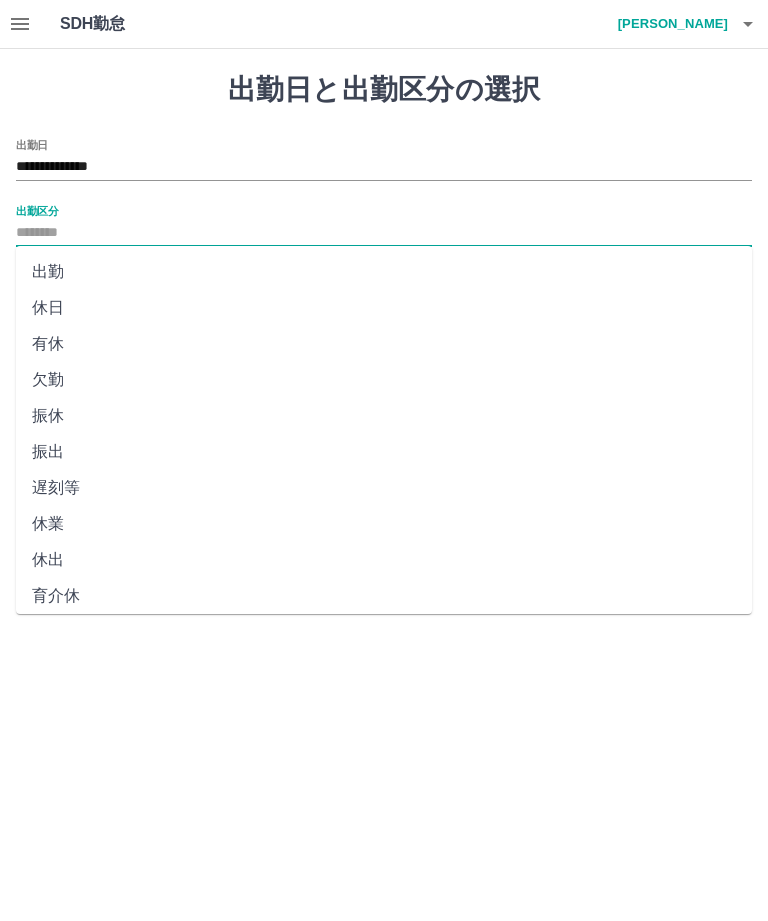 click on "出勤" at bounding box center (384, 272) 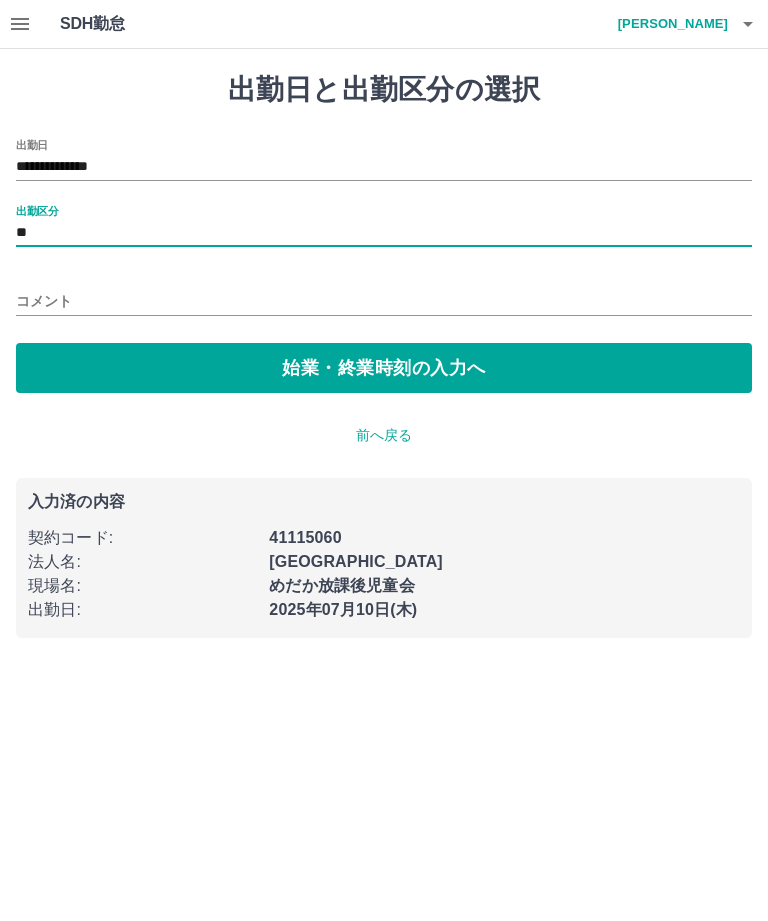click on "始業・終業時刻の入力へ" at bounding box center [384, 368] 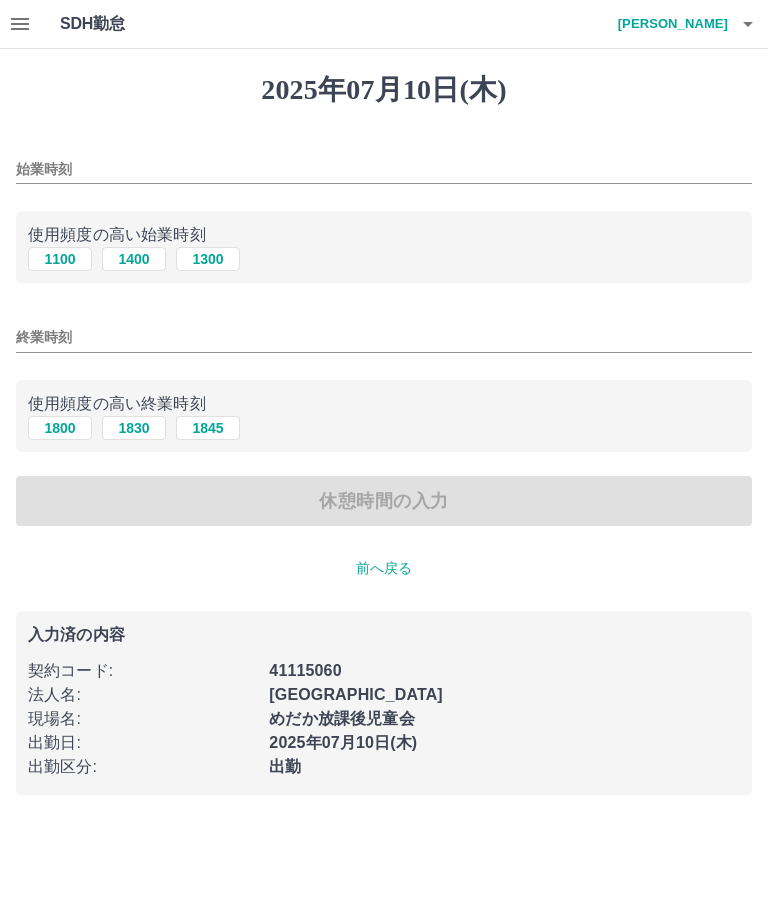 click on "1300" at bounding box center [208, 259] 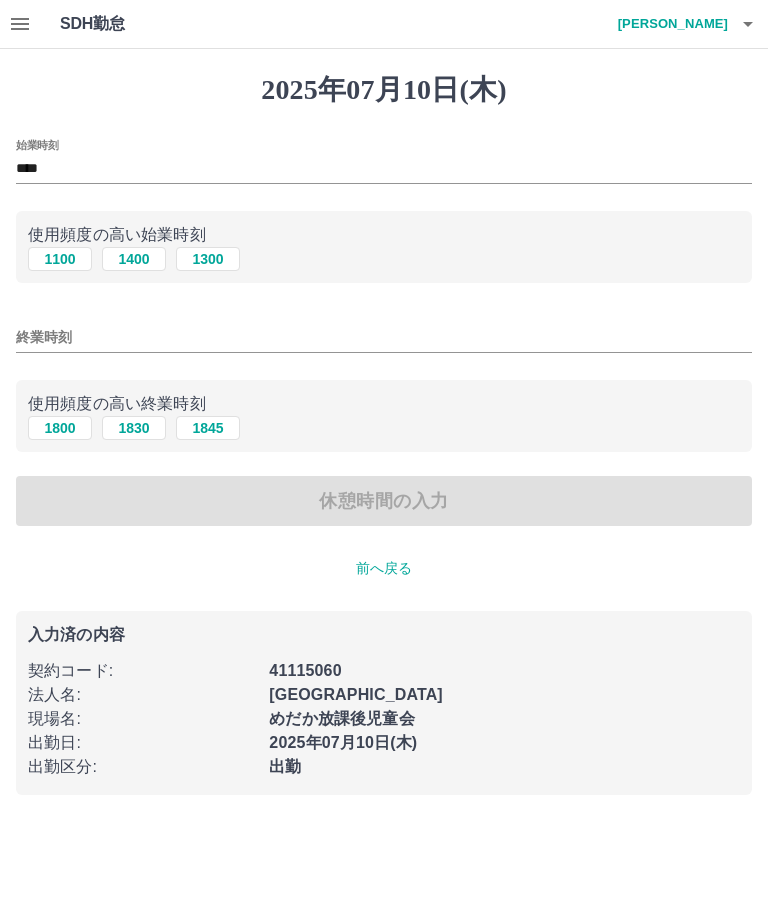 click on "1830" at bounding box center (134, 428) 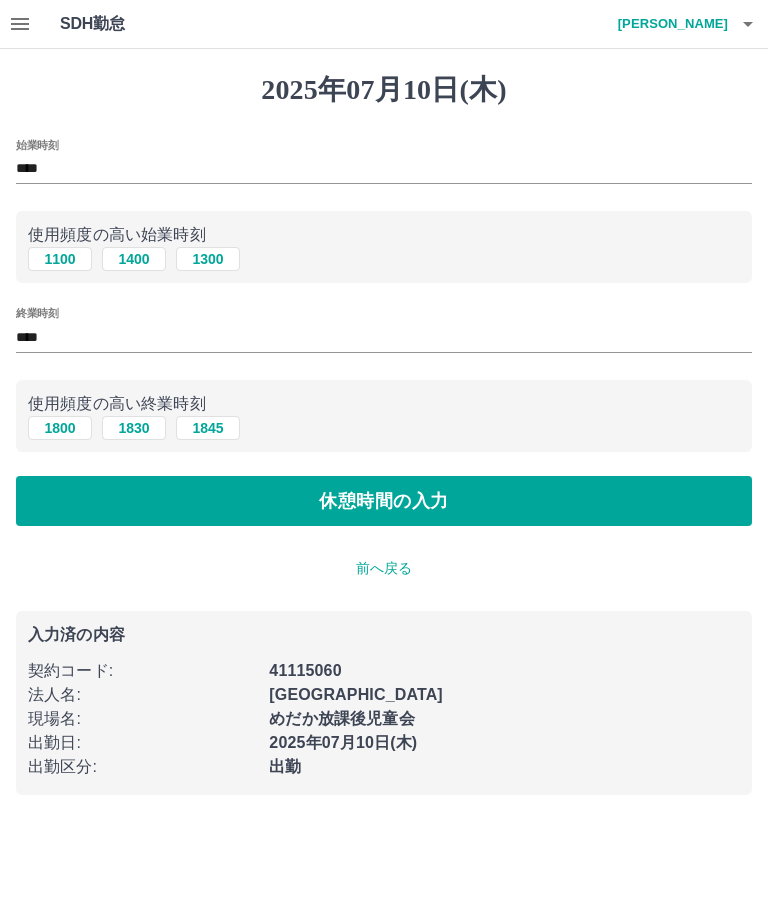 click on "休憩時間の入力" at bounding box center [384, 501] 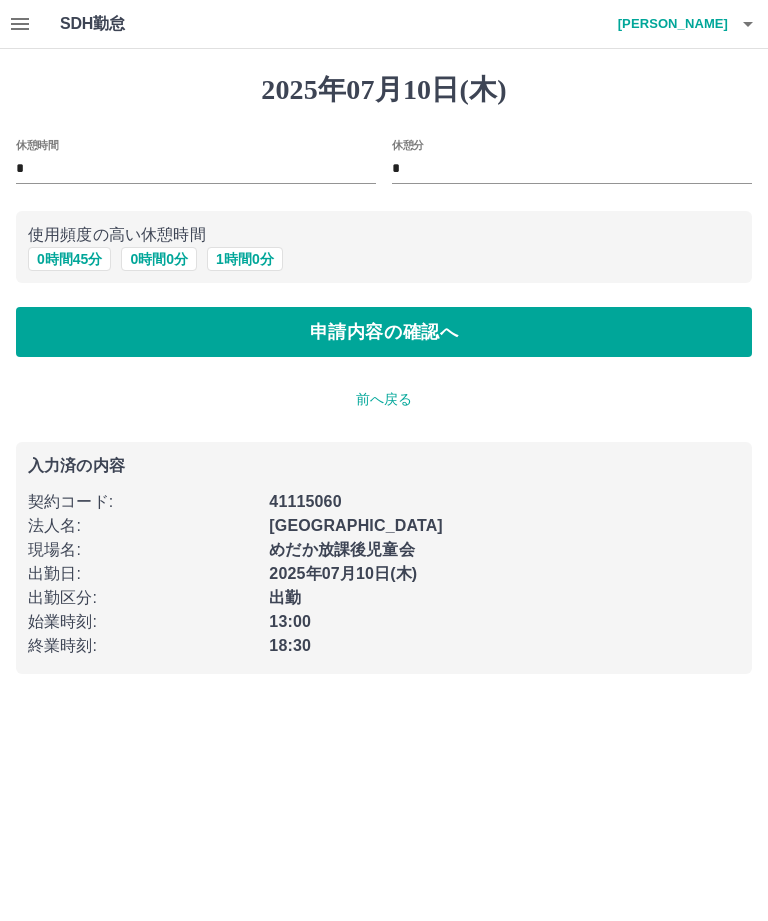 click on "申請内容の確認へ" at bounding box center [384, 332] 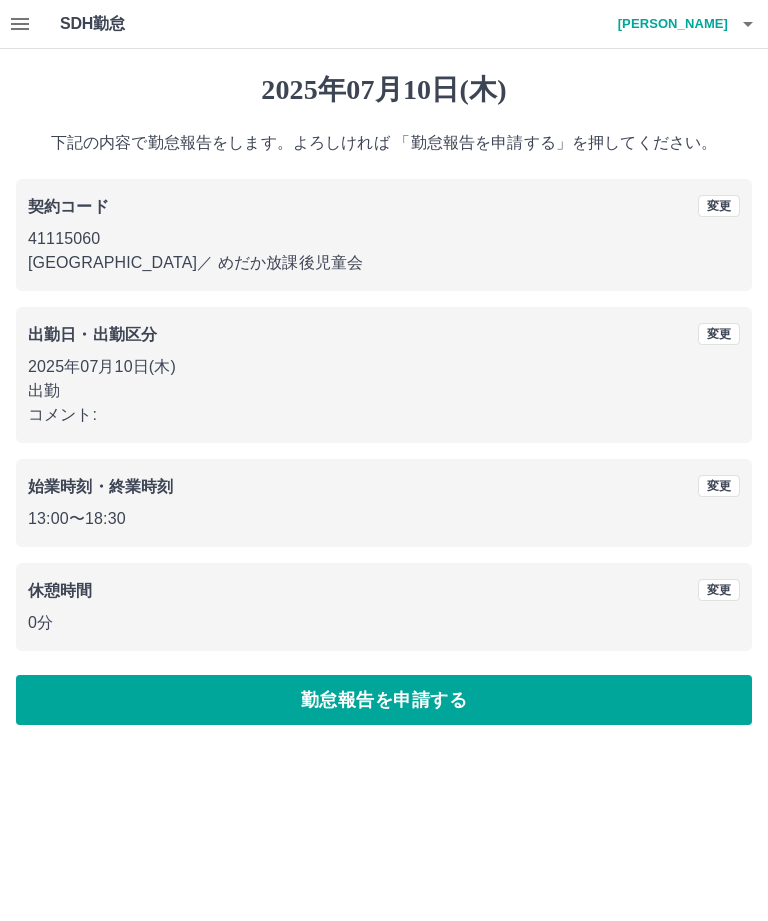 click on "勤怠報告を申請する" at bounding box center (384, 700) 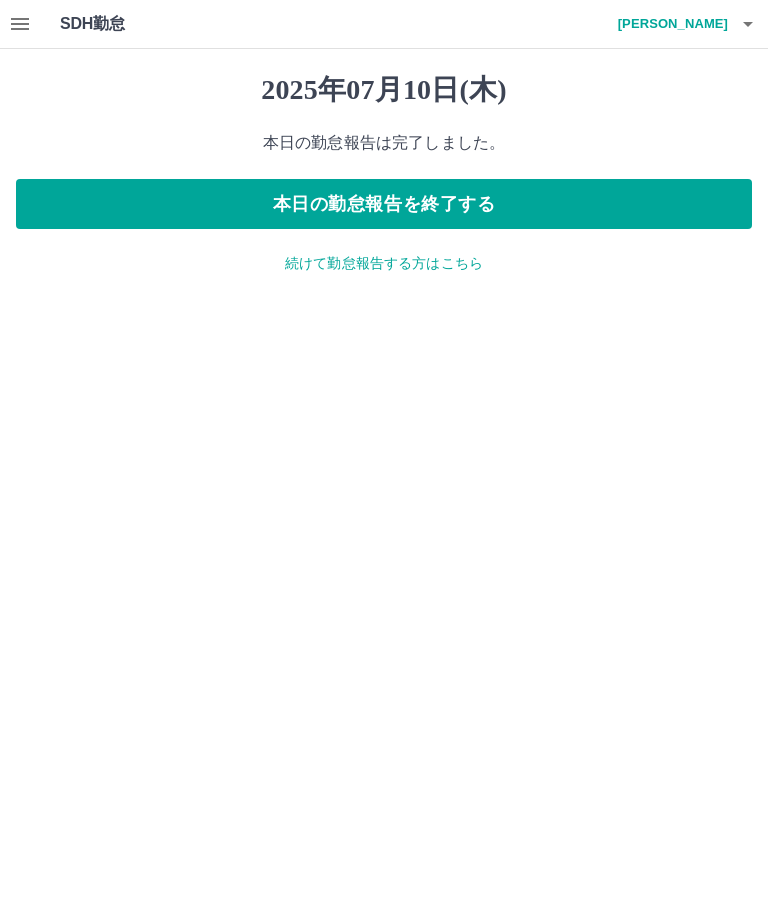 click on "本日の勤怠報告を終了する" at bounding box center (384, 204) 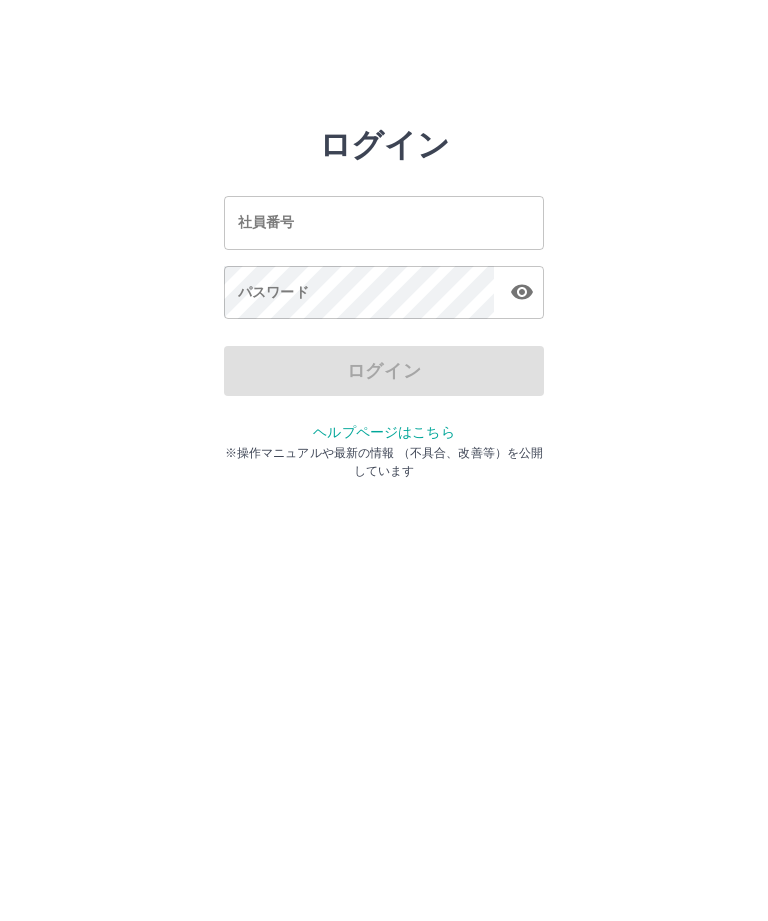 scroll, scrollTop: 0, scrollLeft: 0, axis: both 